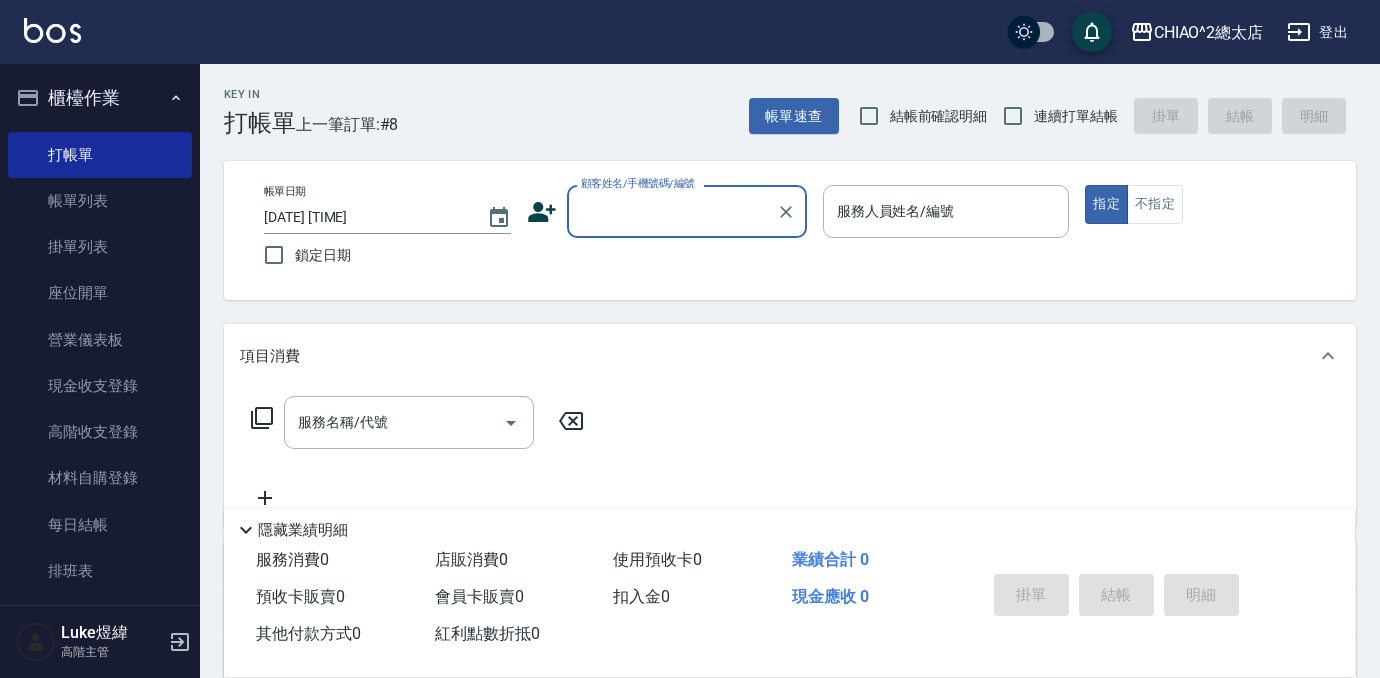 scroll, scrollTop: 0, scrollLeft: 0, axis: both 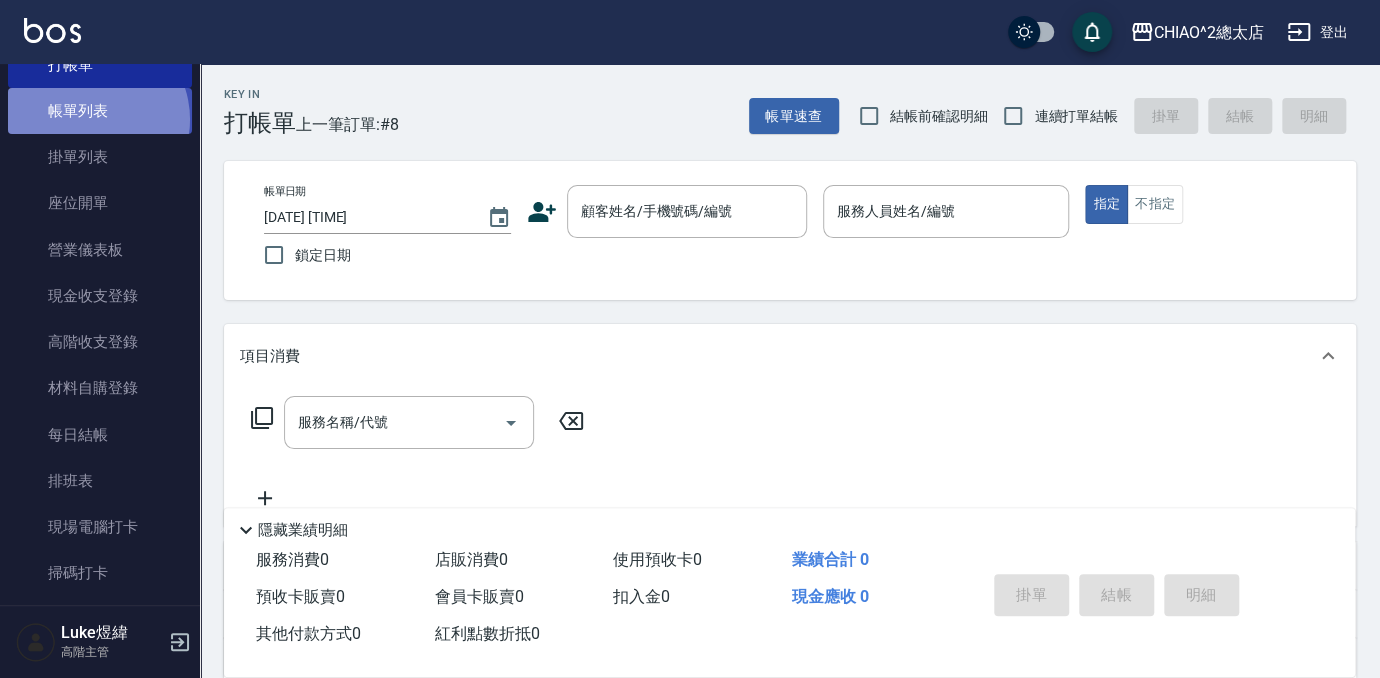 click on "帳單列表" at bounding box center (100, 111) 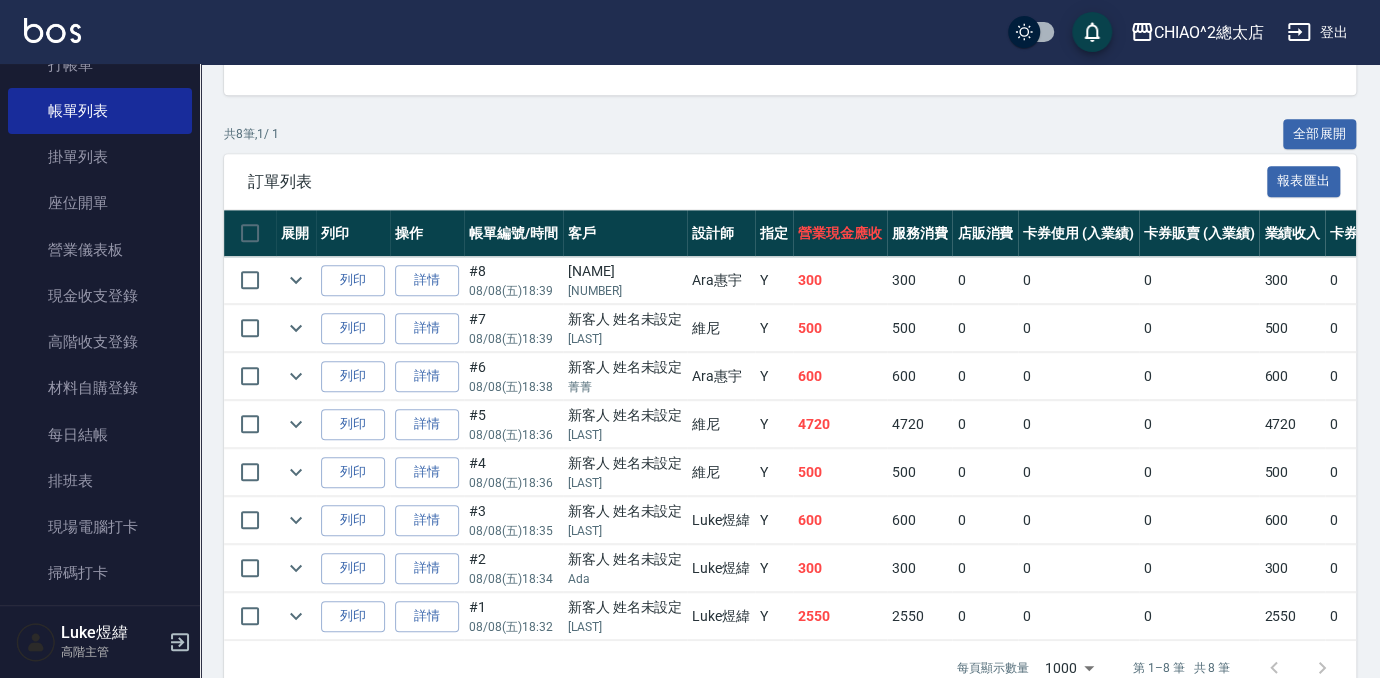 scroll, scrollTop: 366, scrollLeft: 0, axis: vertical 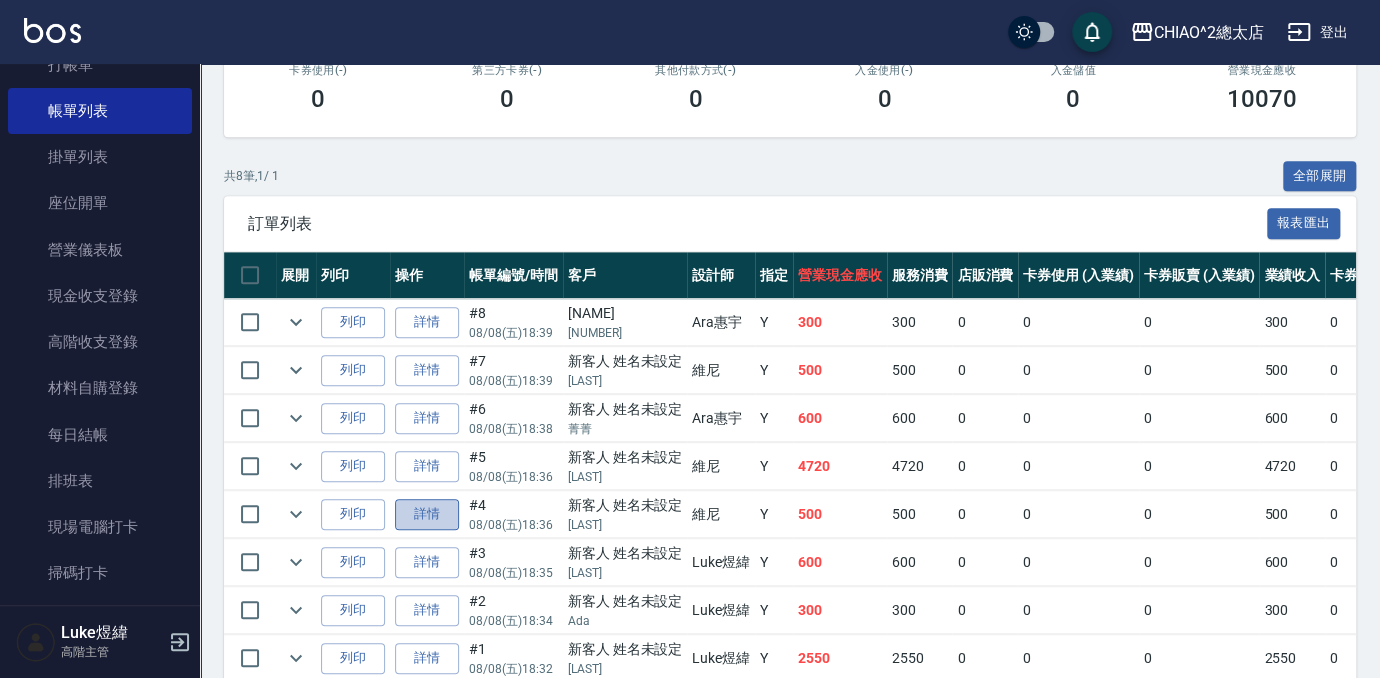 click on "詳情" at bounding box center (427, 514) 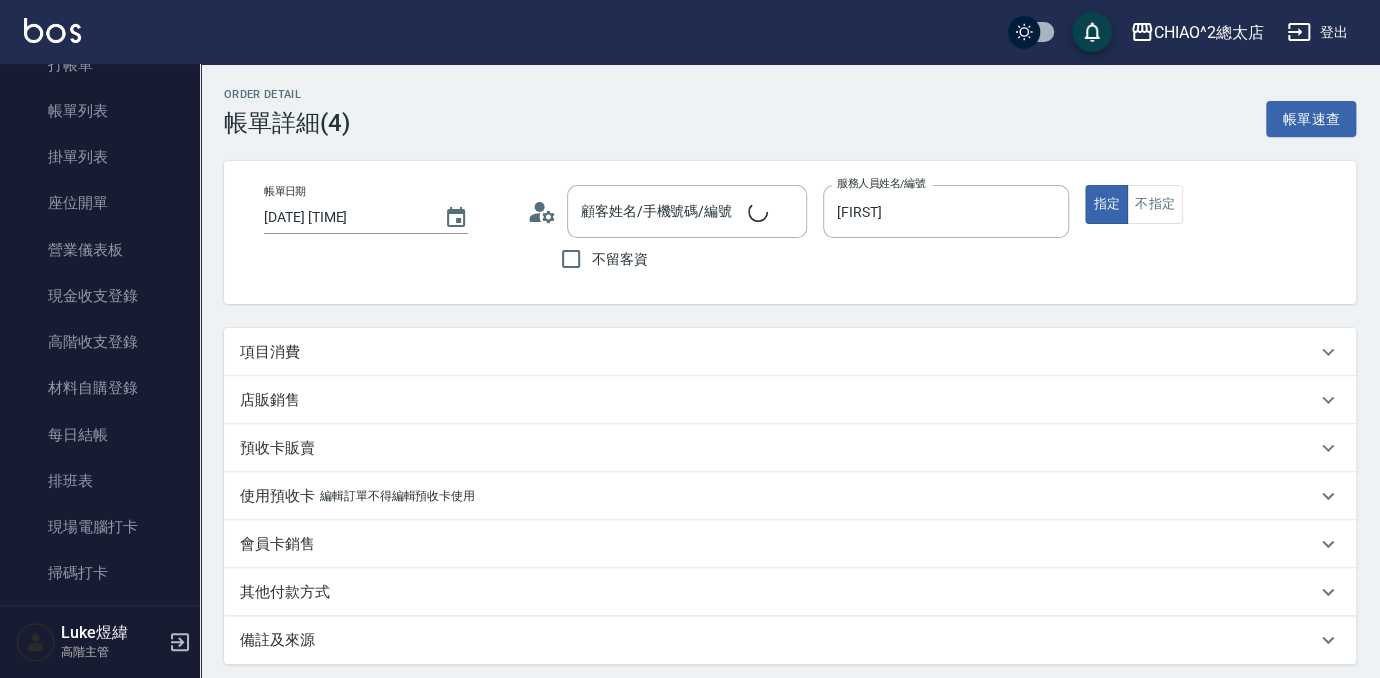 type on "[DATE] [TIME]" 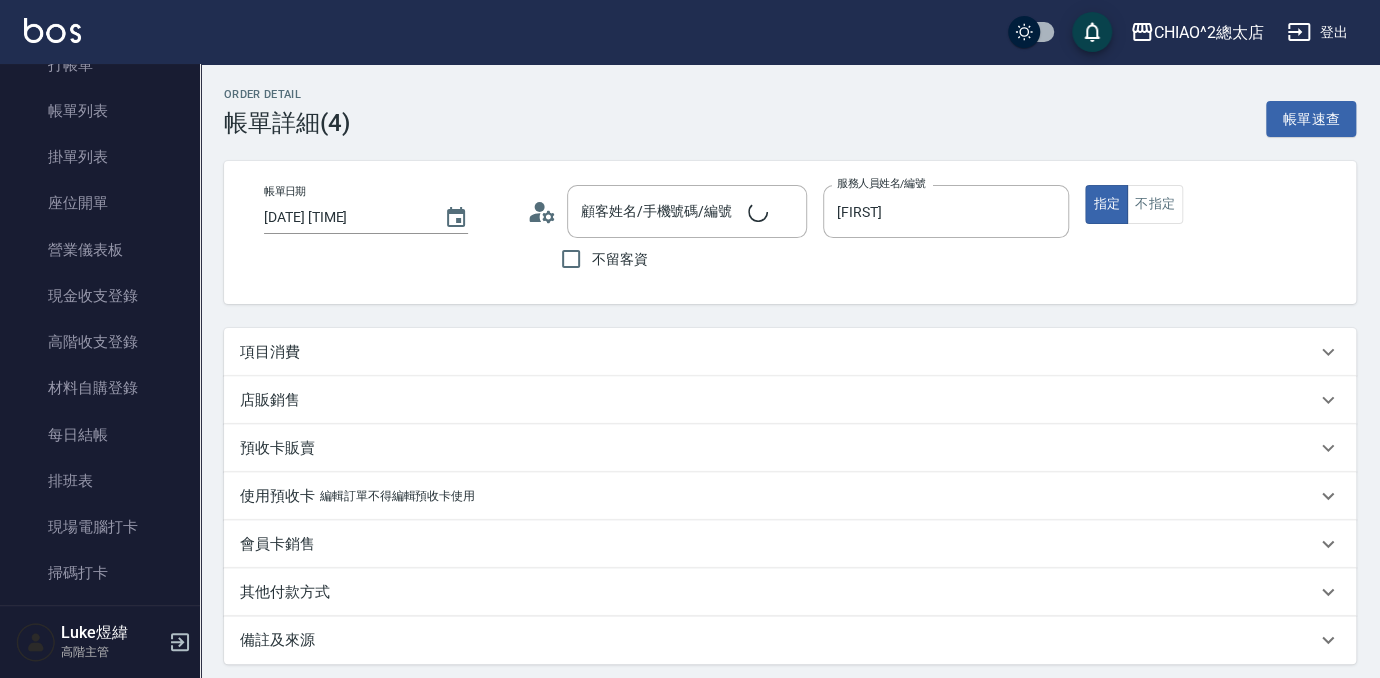 type on "[FIRST]" 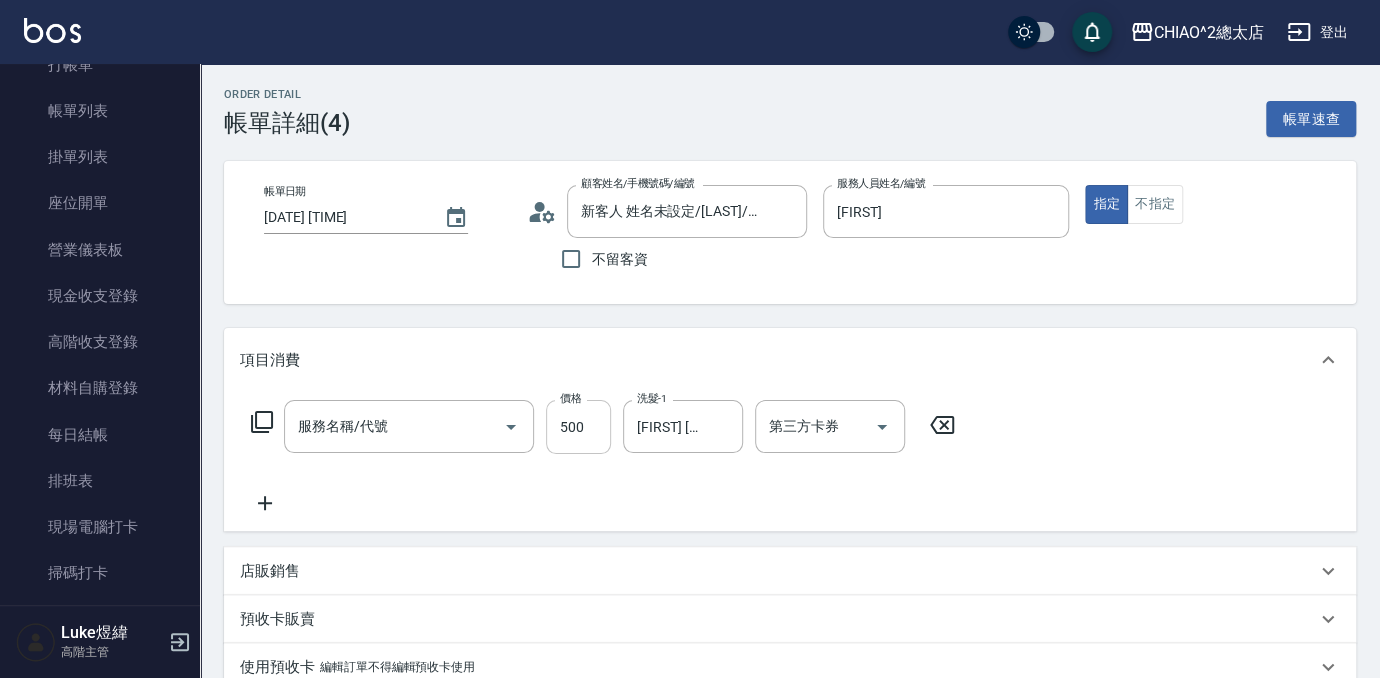 type on "新客人 姓名未設定/[LAST]/null" 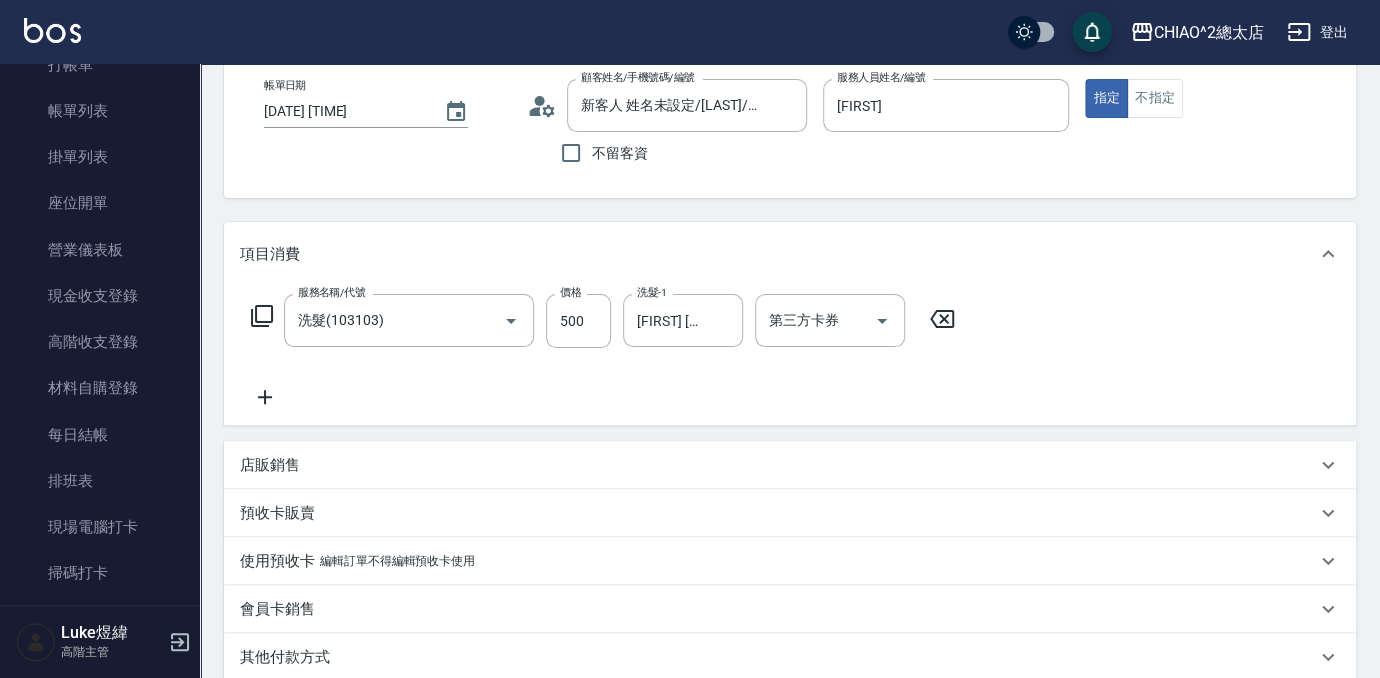 scroll, scrollTop: 0, scrollLeft: 0, axis: both 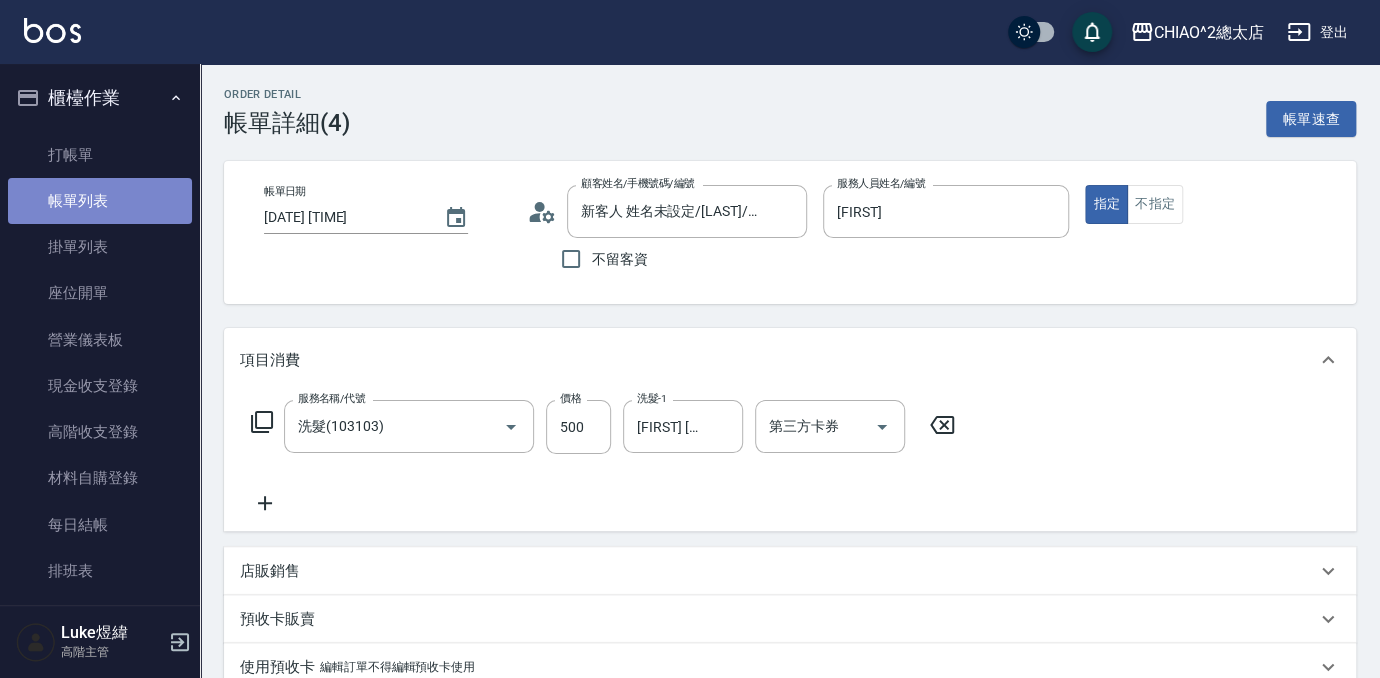 click on "帳單列表" at bounding box center (100, 201) 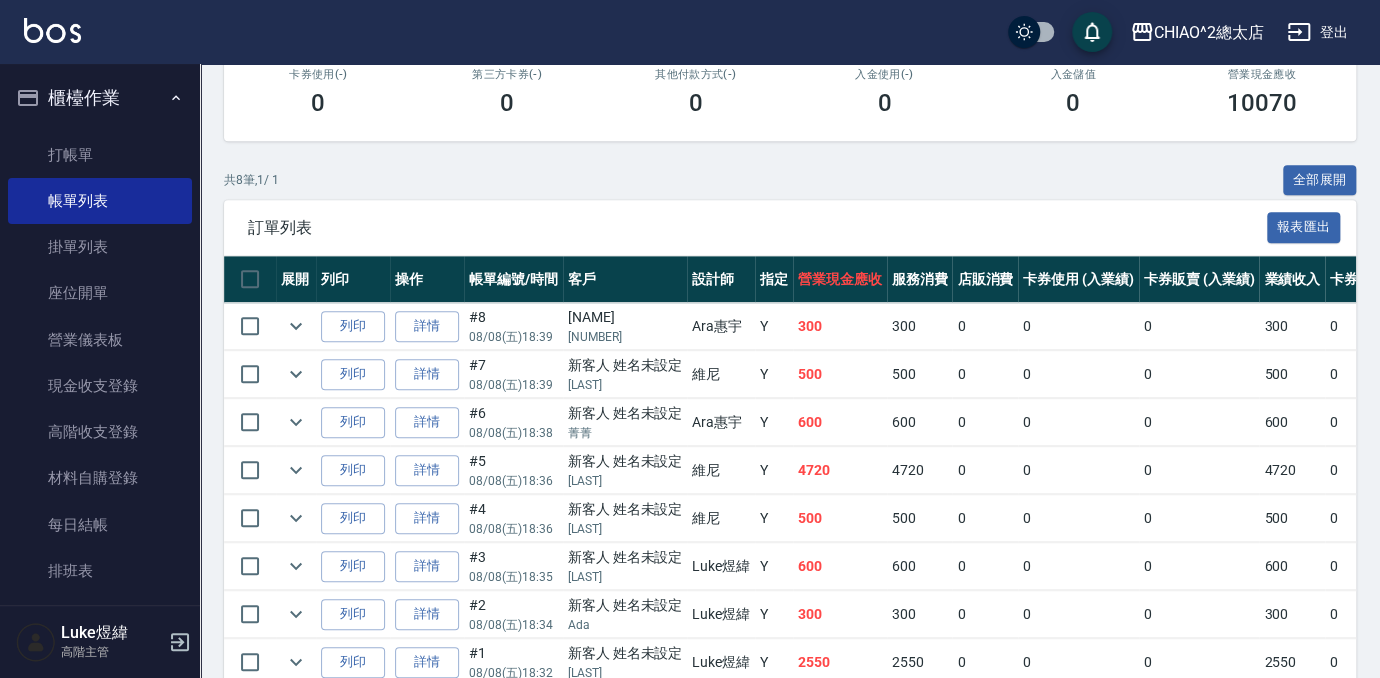 scroll, scrollTop: 454, scrollLeft: 0, axis: vertical 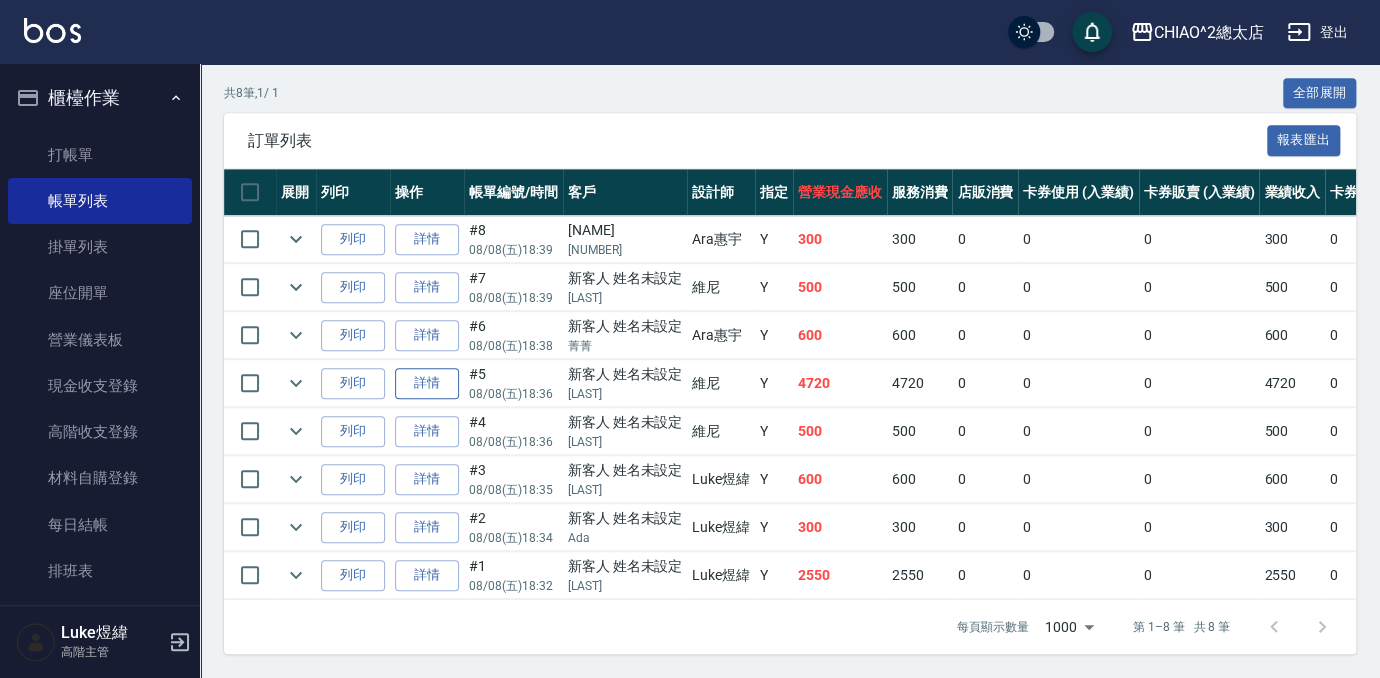 click on "詳情" at bounding box center [427, 383] 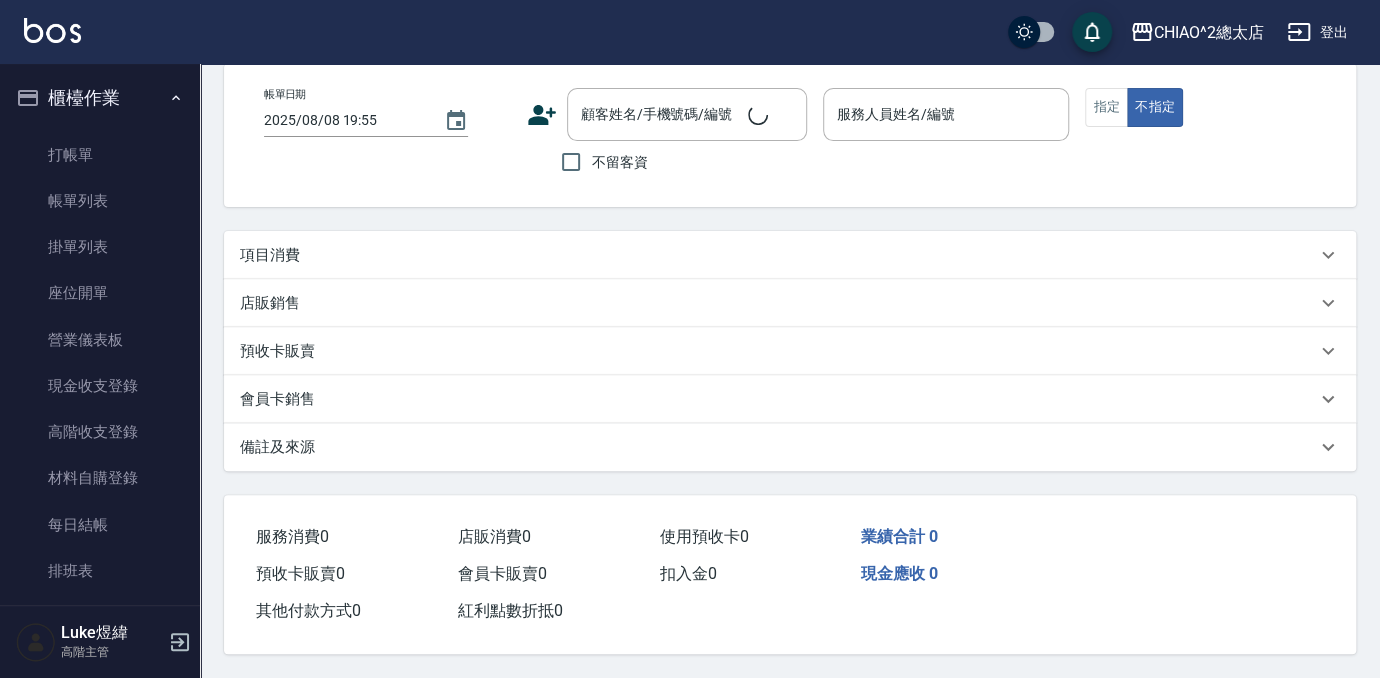 scroll, scrollTop: 0, scrollLeft: 0, axis: both 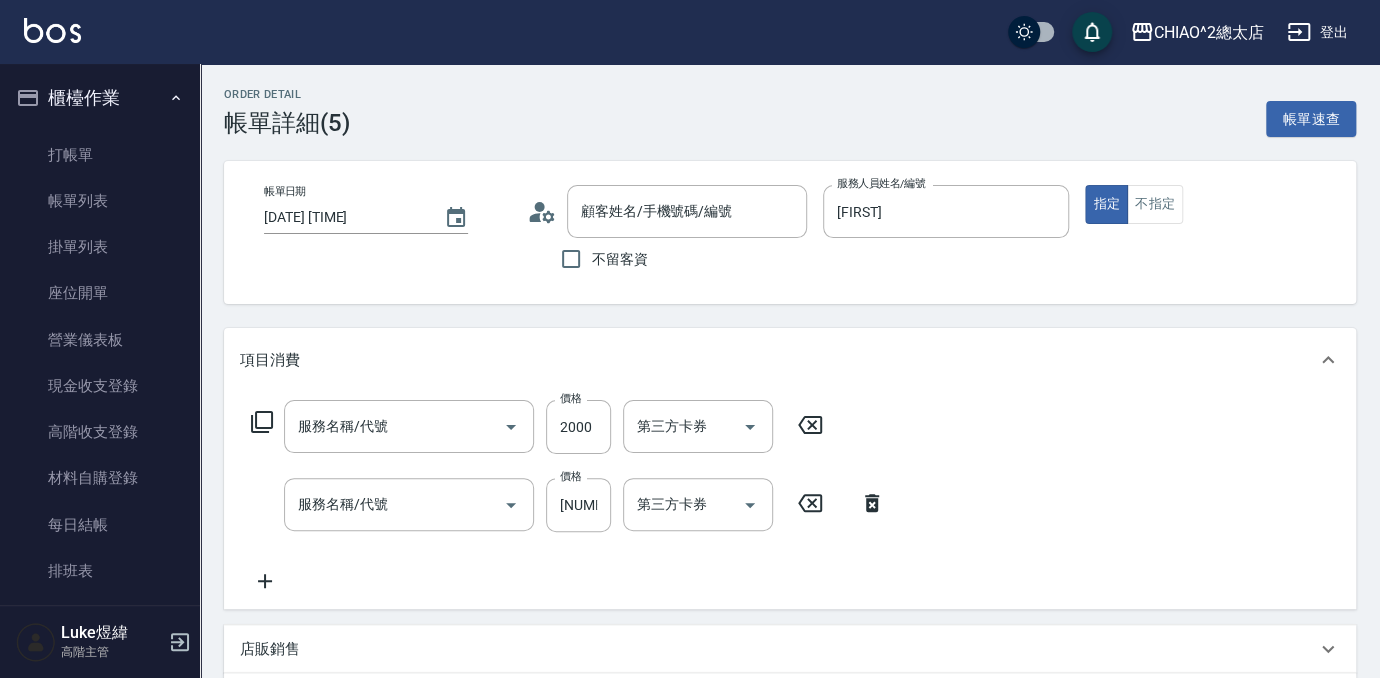 type on "[DATE] [TIME]" 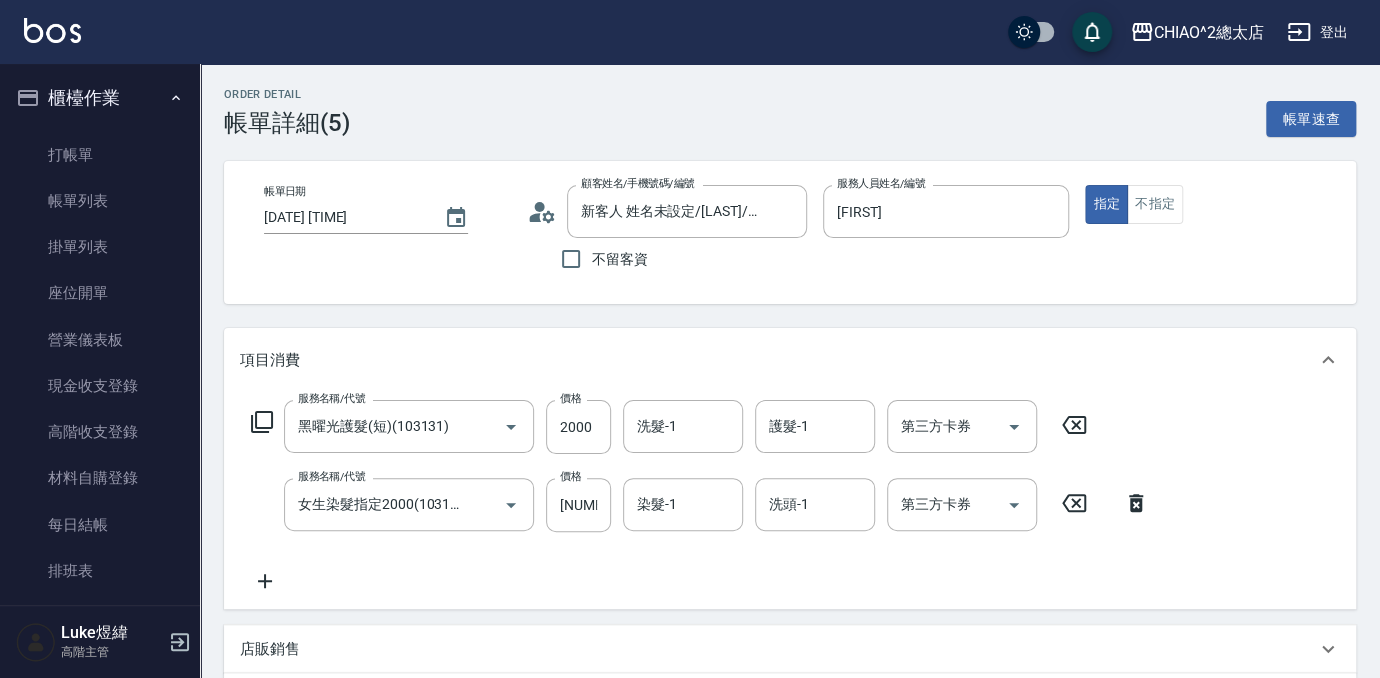 type on "新客人 姓名未設定/[LAST]/null" 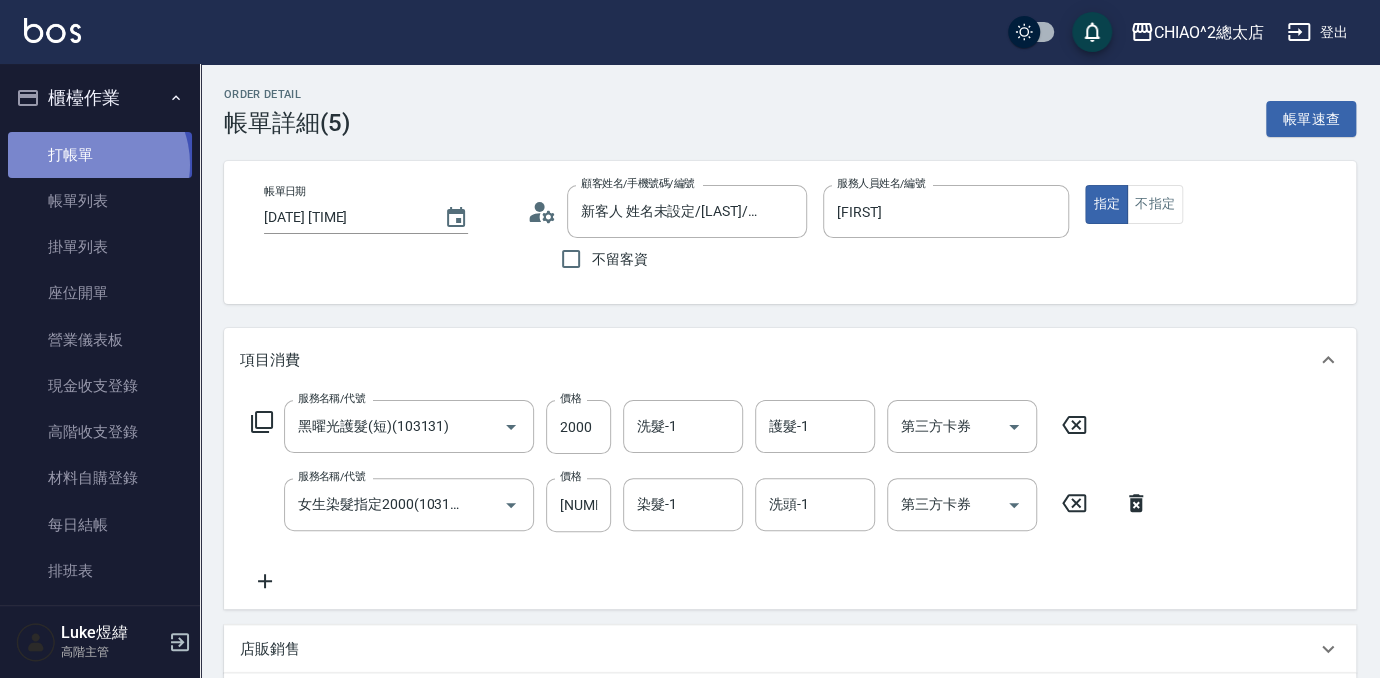 click on "打帳單" at bounding box center (100, 155) 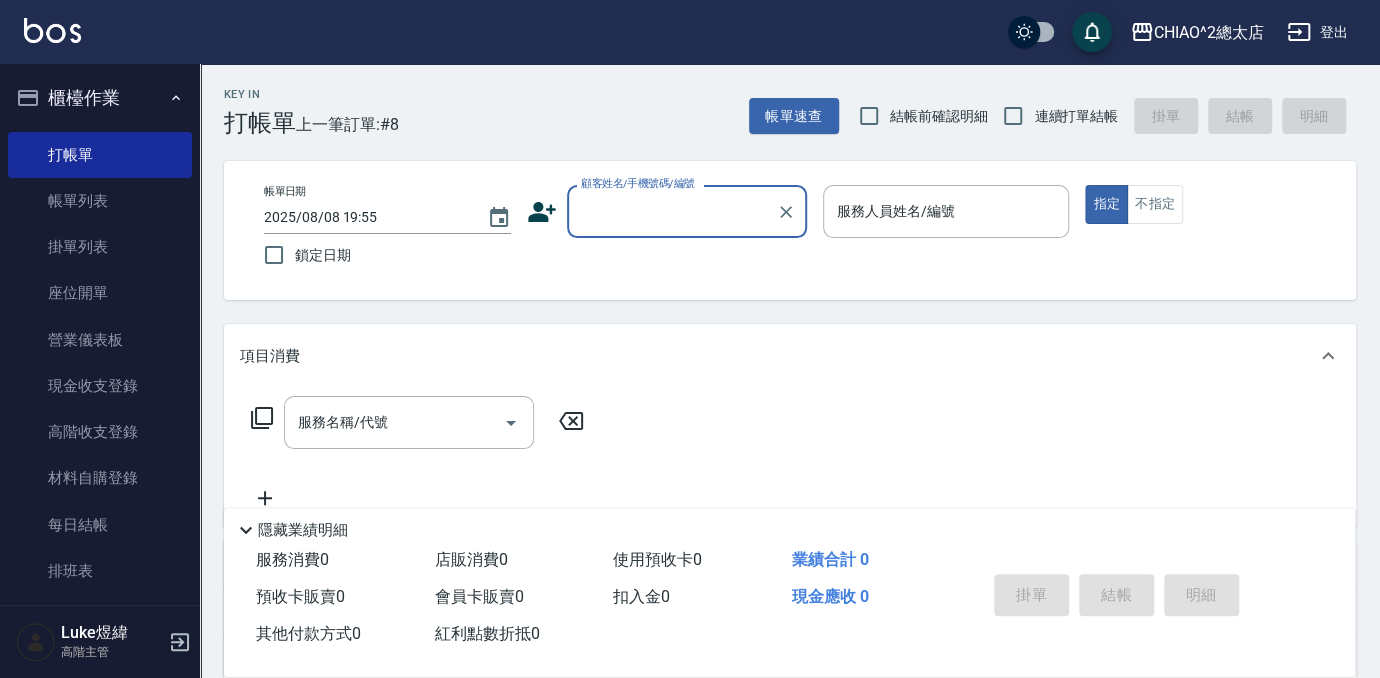 click on "顧客姓名/手機號碼/編號" at bounding box center [672, 211] 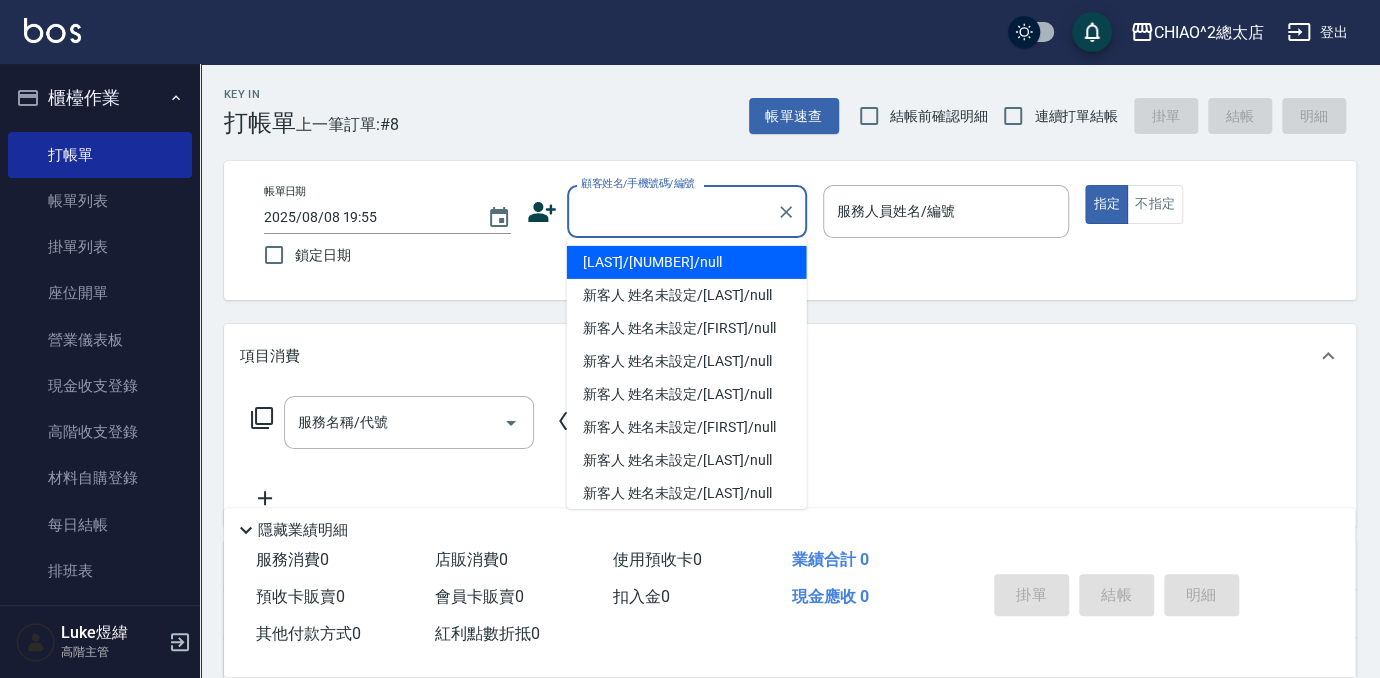 click on "顧客姓名/手機號碼/編號" at bounding box center (672, 211) 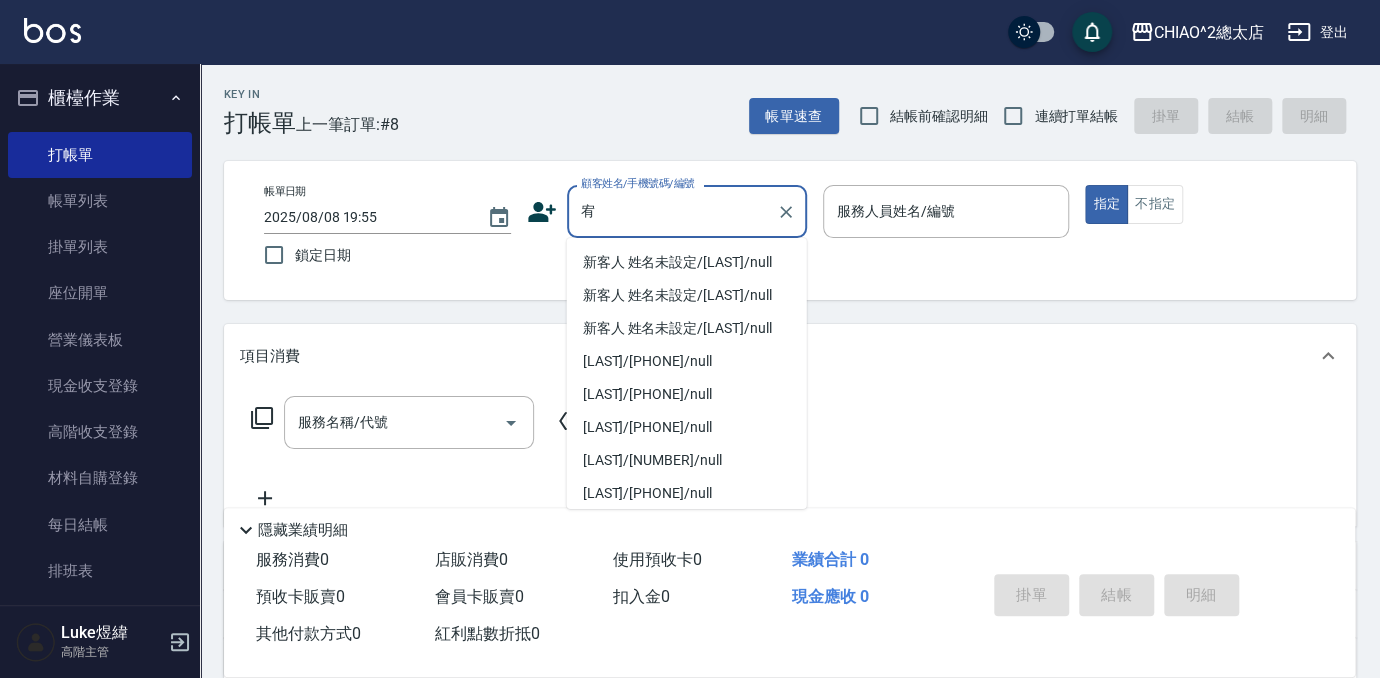 click on "新客人 姓名未設定/[LAST]/null" at bounding box center [687, 262] 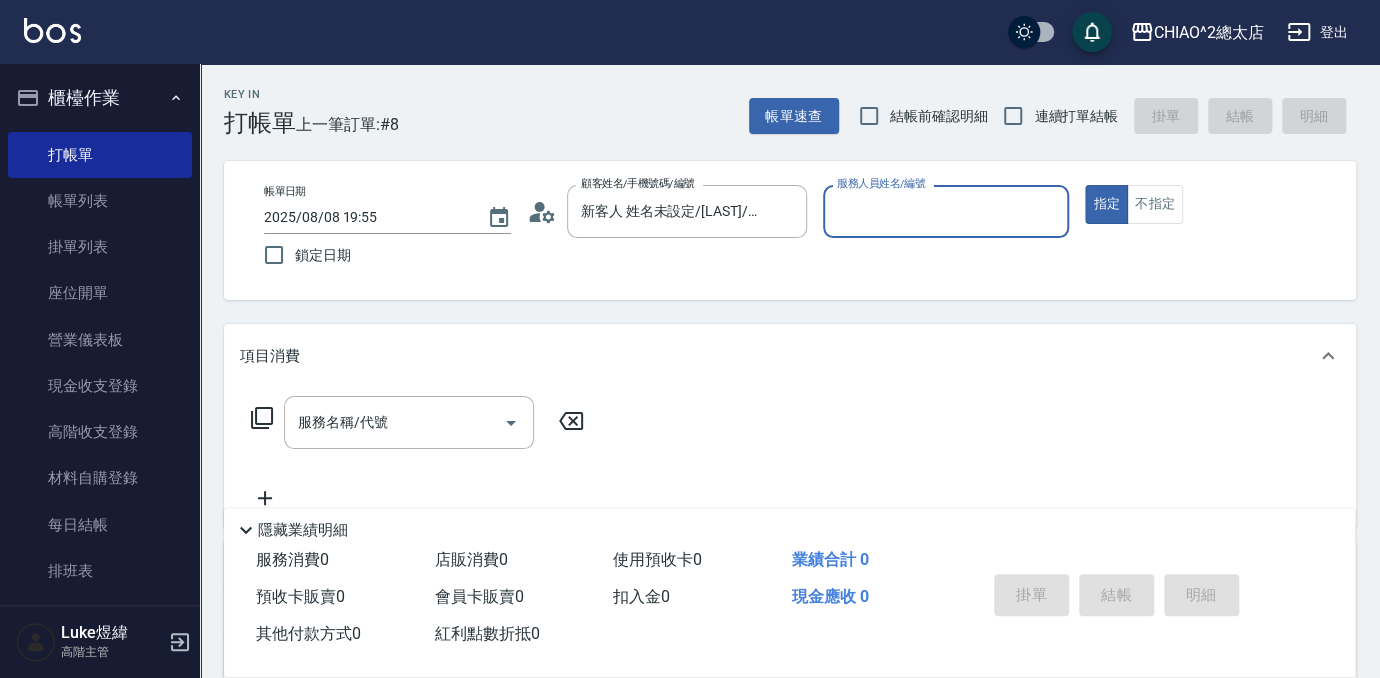 click on "服務人員姓名/編號" at bounding box center [946, 211] 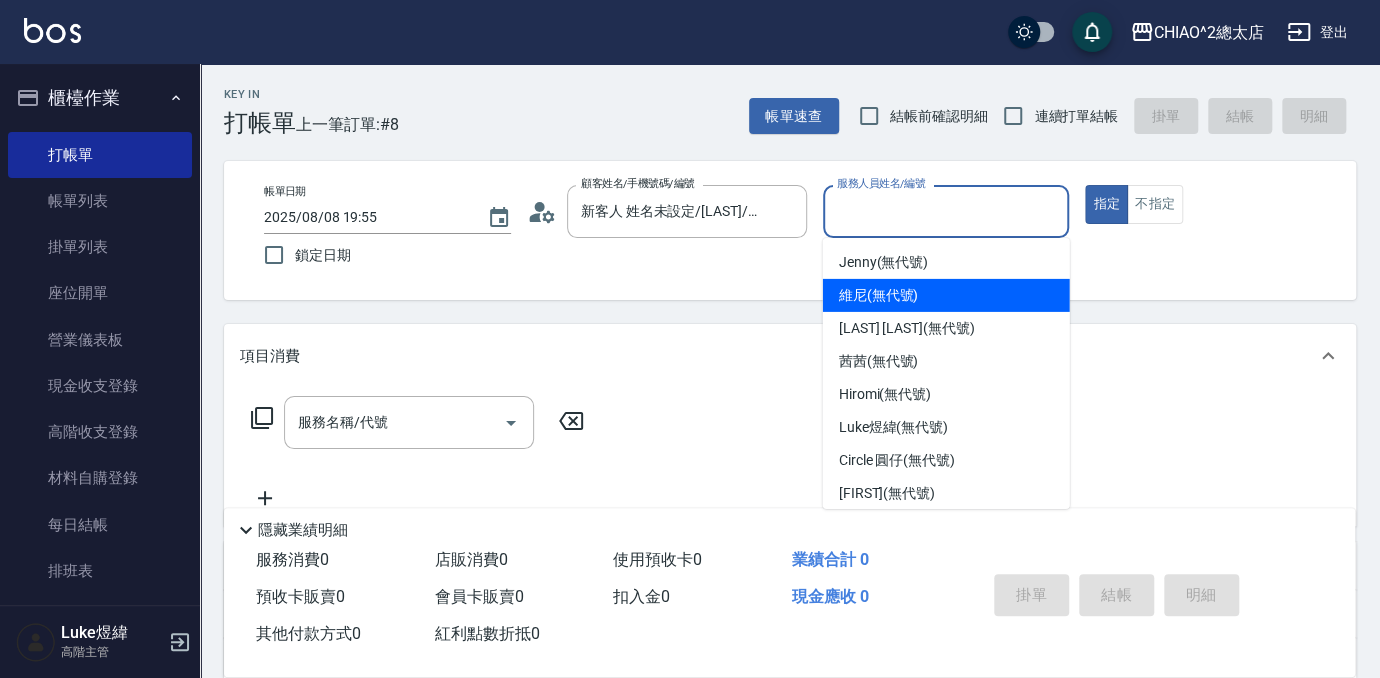 click on "[NAME] (無代號)" at bounding box center [879, 295] 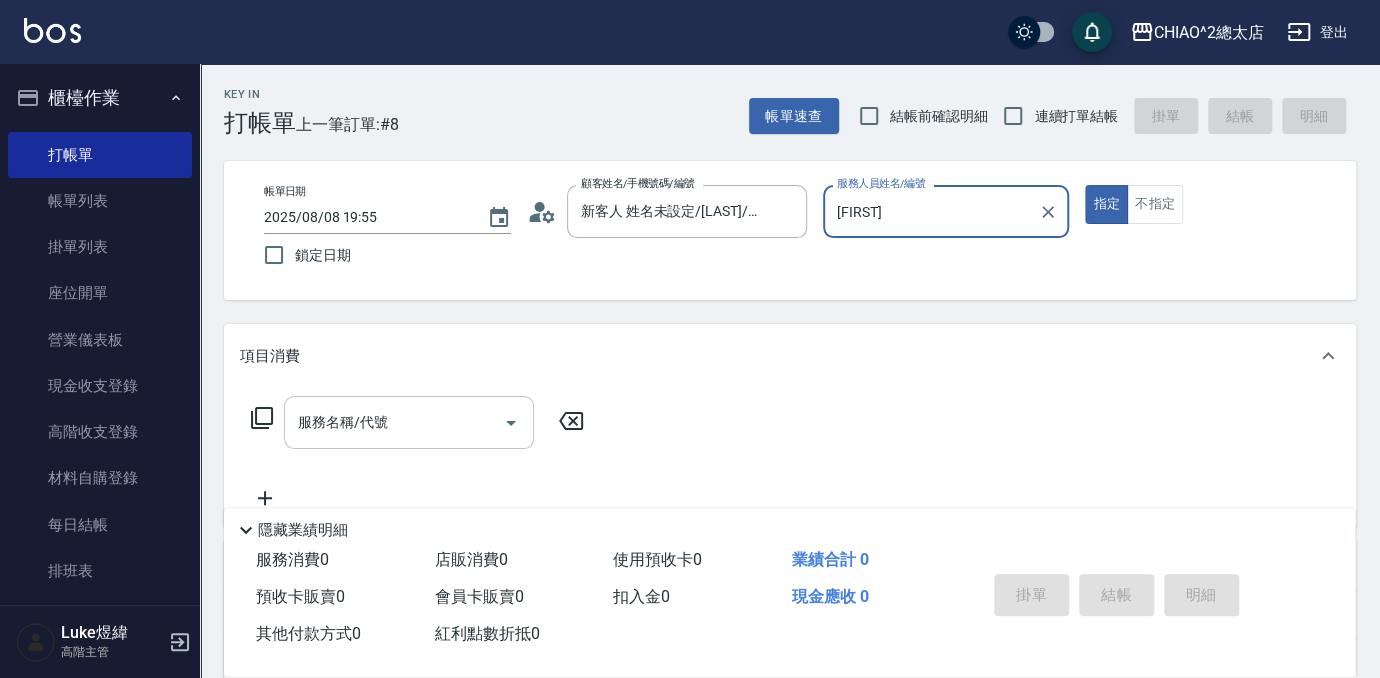 click on "服務名稱/代號" at bounding box center (394, 422) 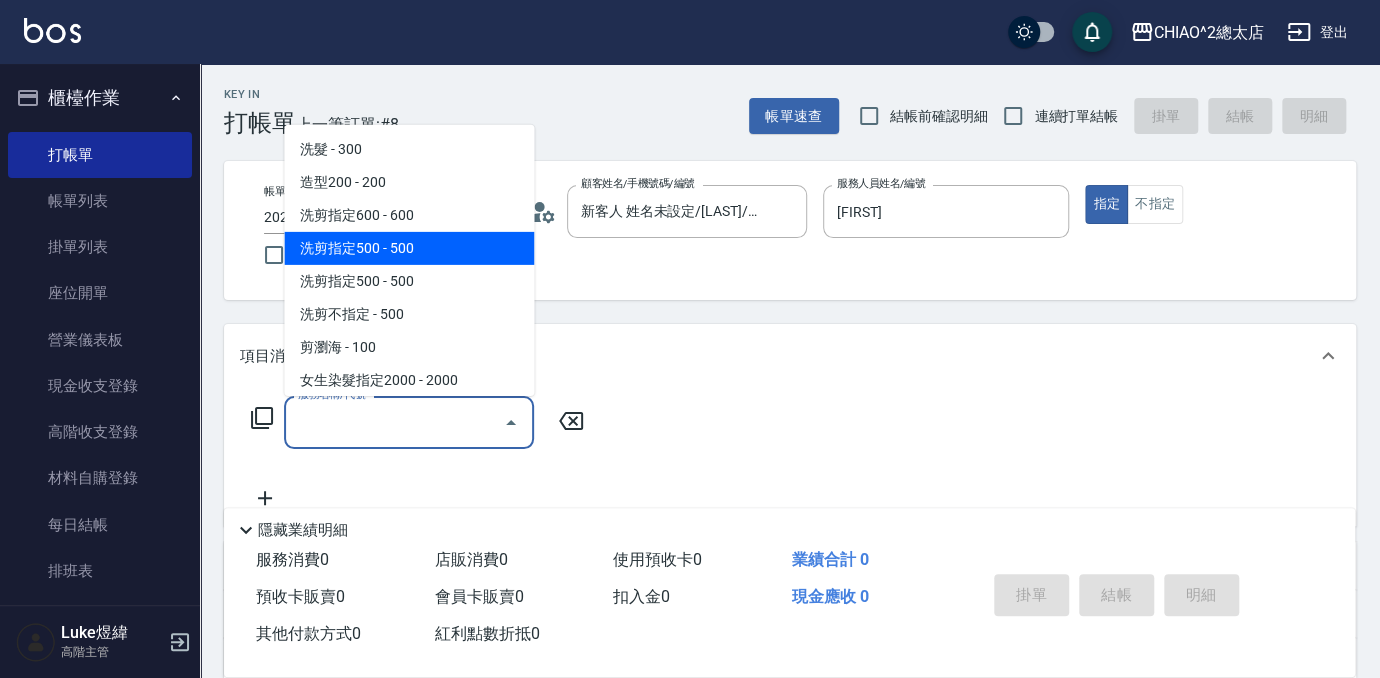 click on "洗剪指定500 - 500" at bounding box center (409, 248) 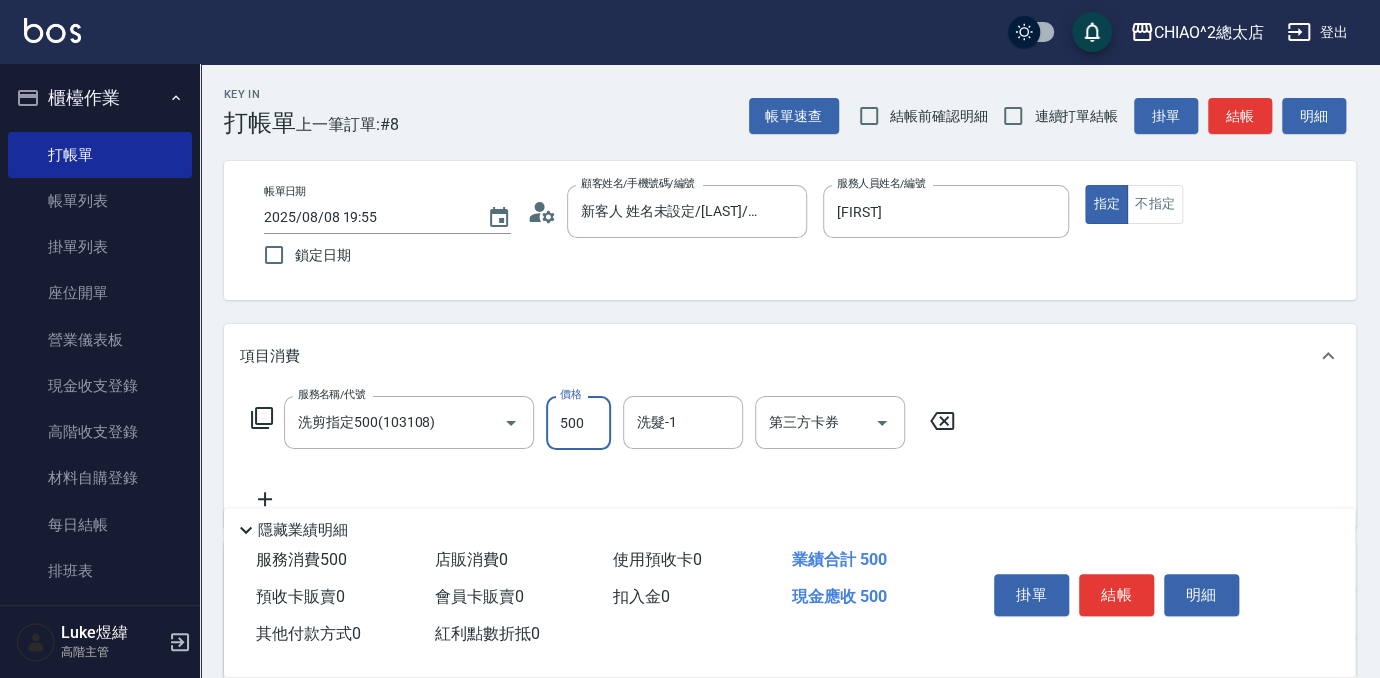 click on "500" at bounding box center [578, 423] 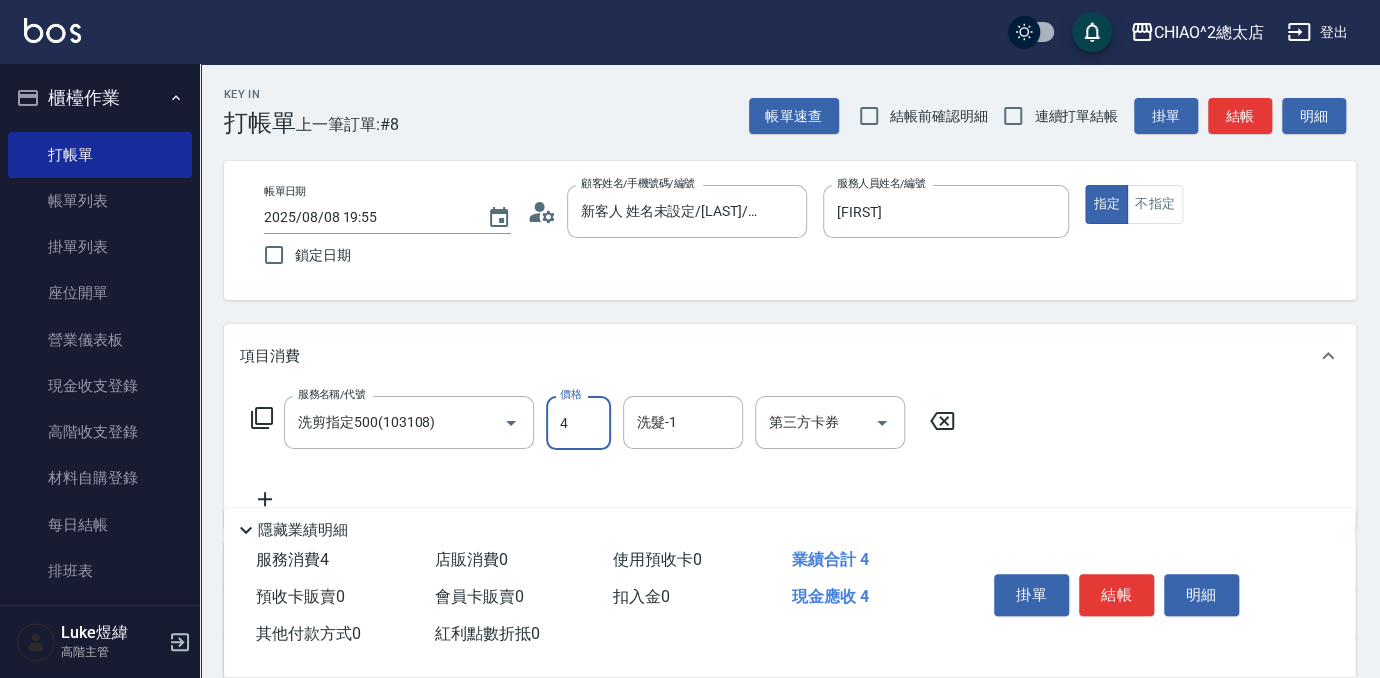 type on "400" 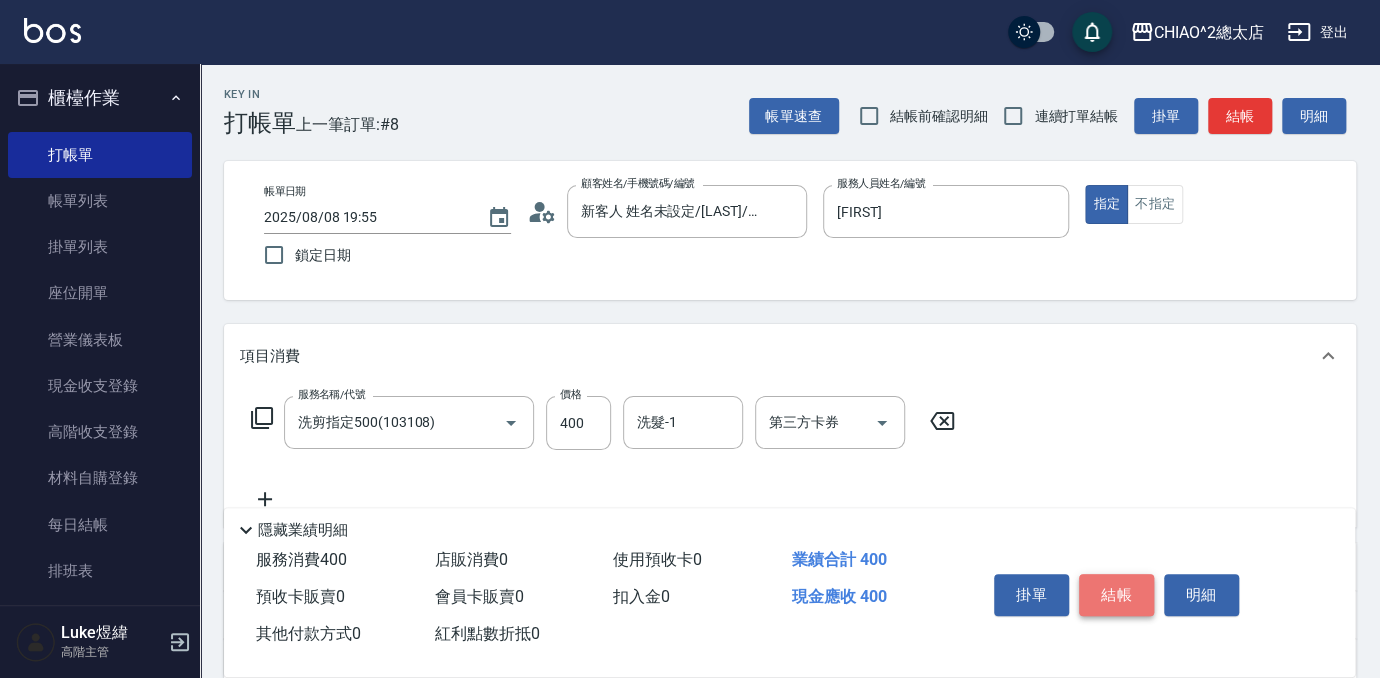 click on "結帳" at bounding box center [1116, 595] 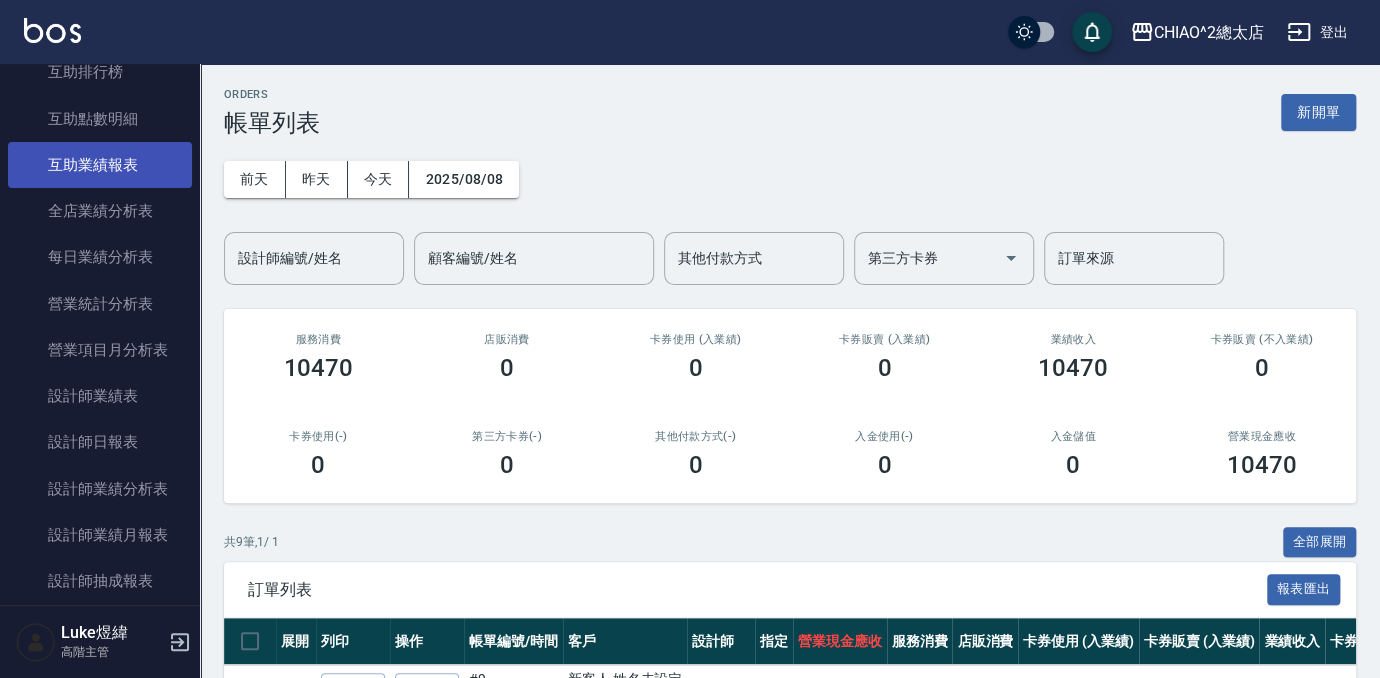 scroll, scrollTop: 1181, scrollLeft: 0, axis: vertical 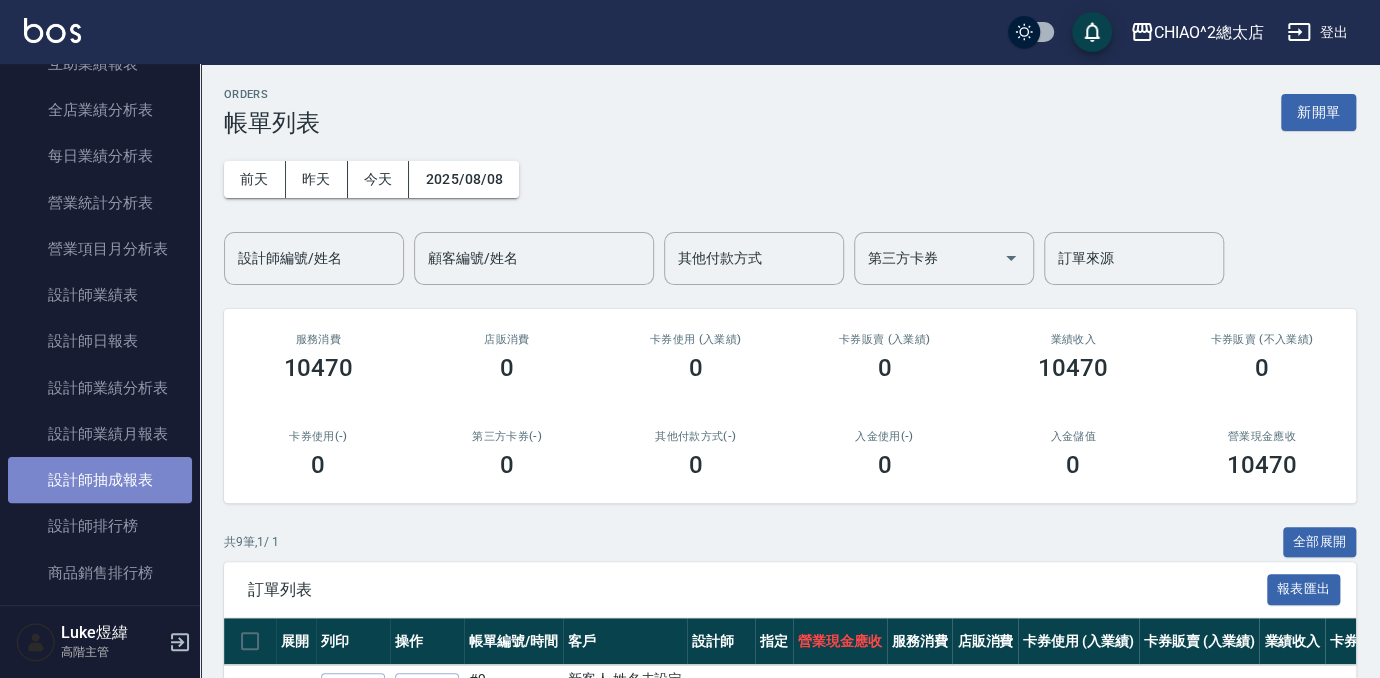 click on "設計師抽成報表" at bounding box center [100, 480] 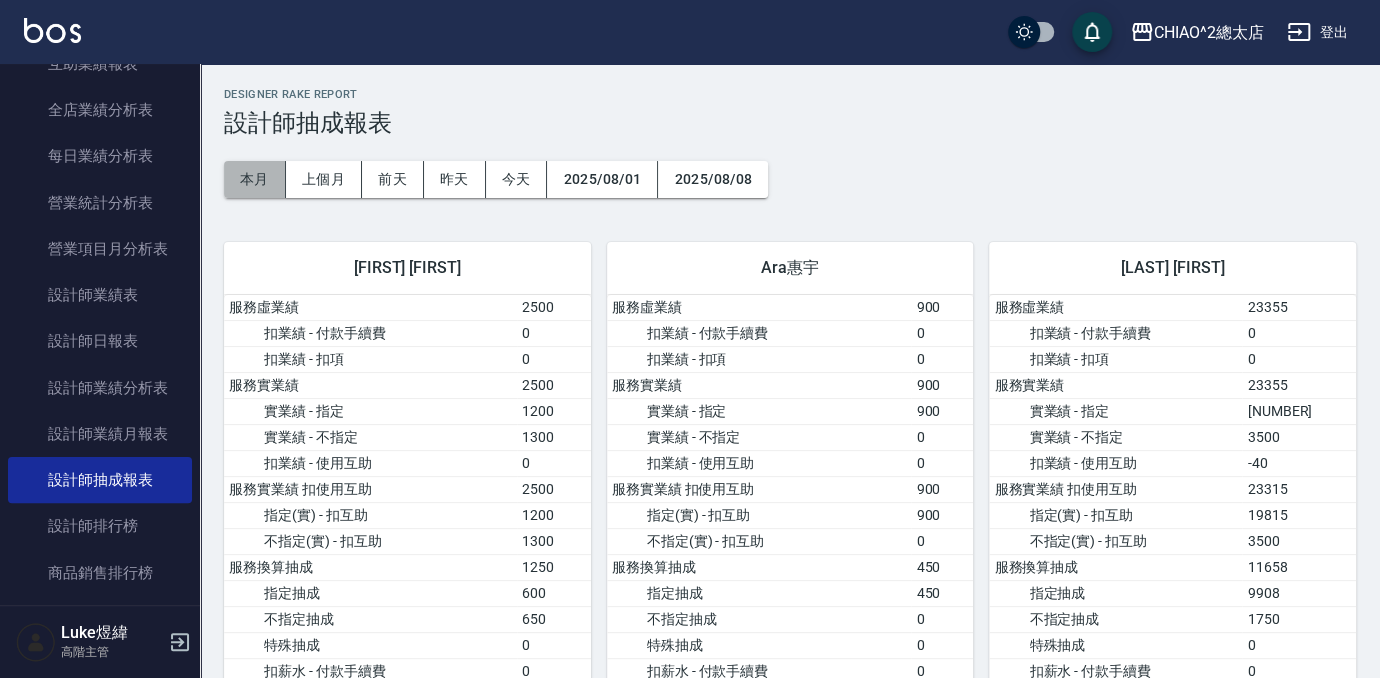 click on "本月" at bounding box center [255, 179] 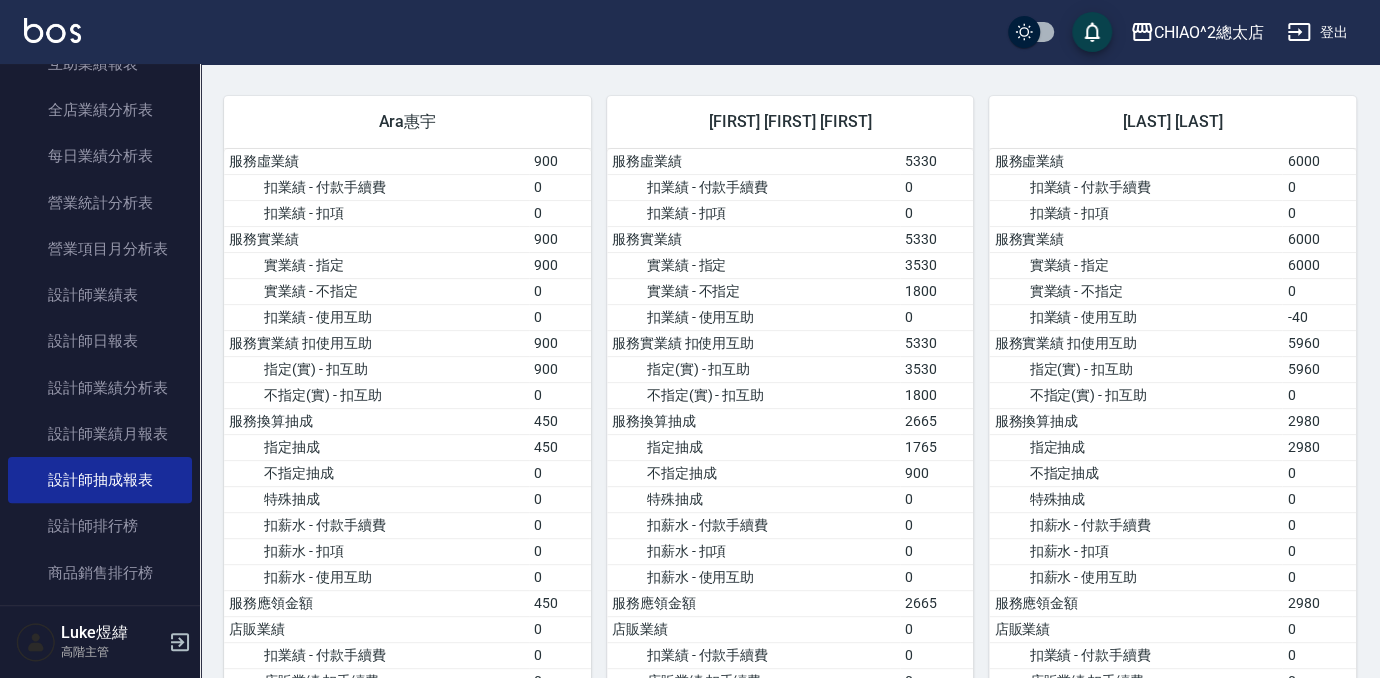 scroll, scrollTop: 0, scrollLeft: 0, axis: both 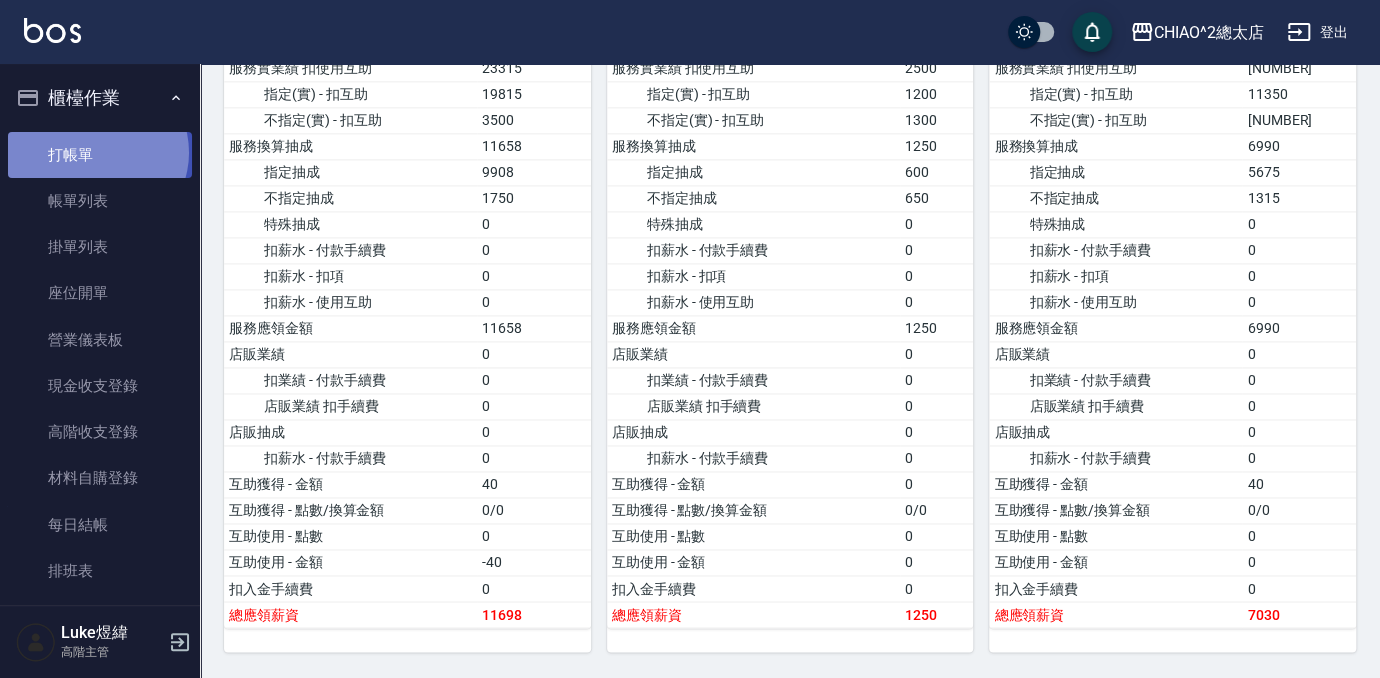 click on "打帳單" at bounding box center [100, 155] 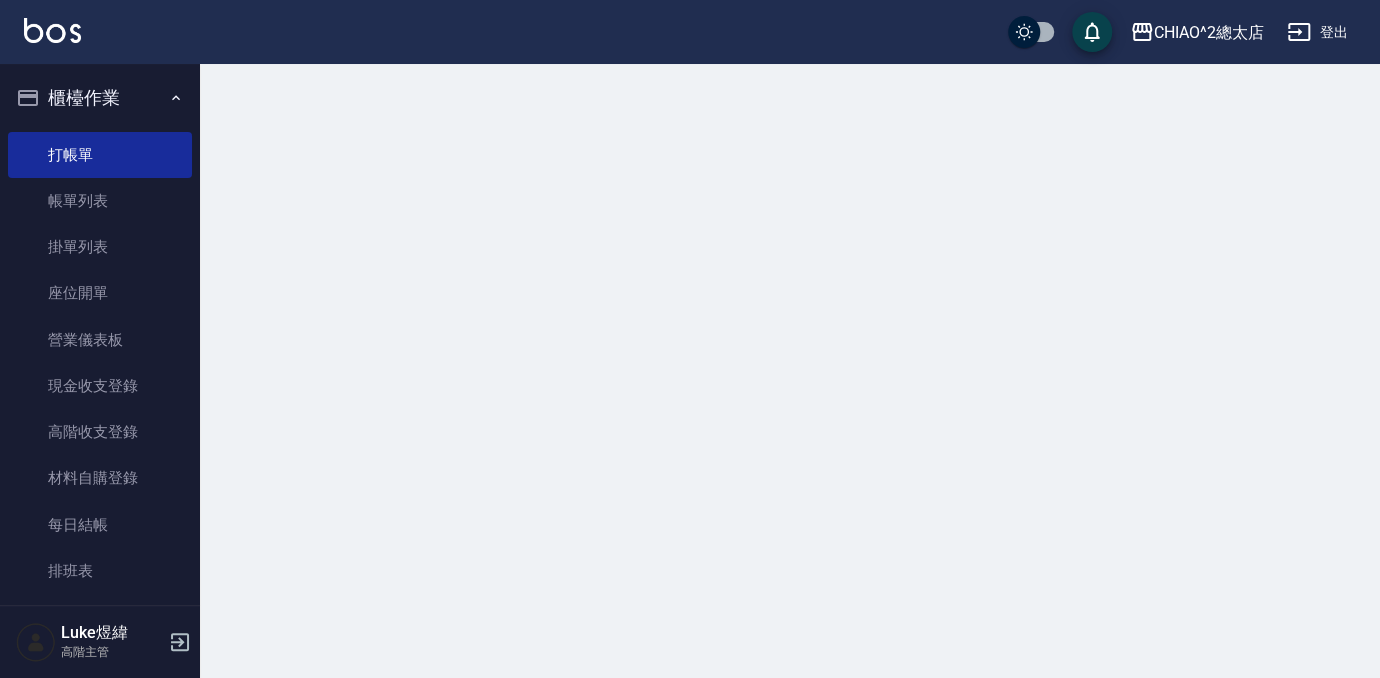 scroll, scrollTop: 0, scrollLeft: 0, axis: both 